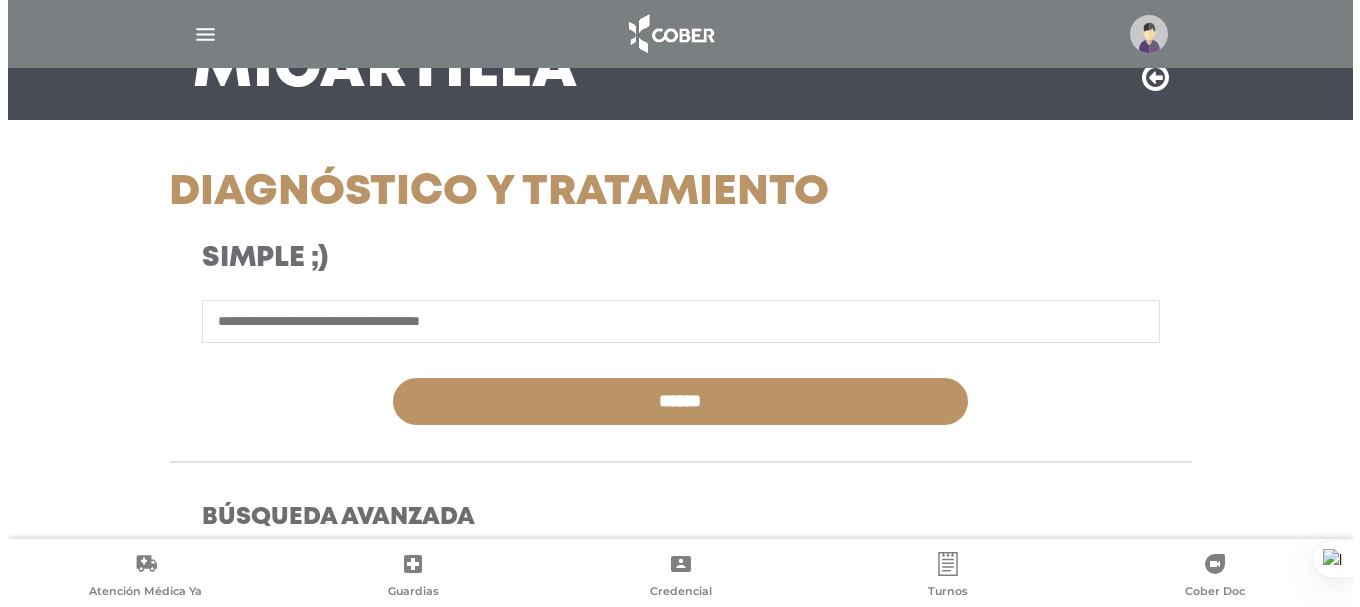 scroll, scrollTop: 0, scrollLeft: 0, axis: both 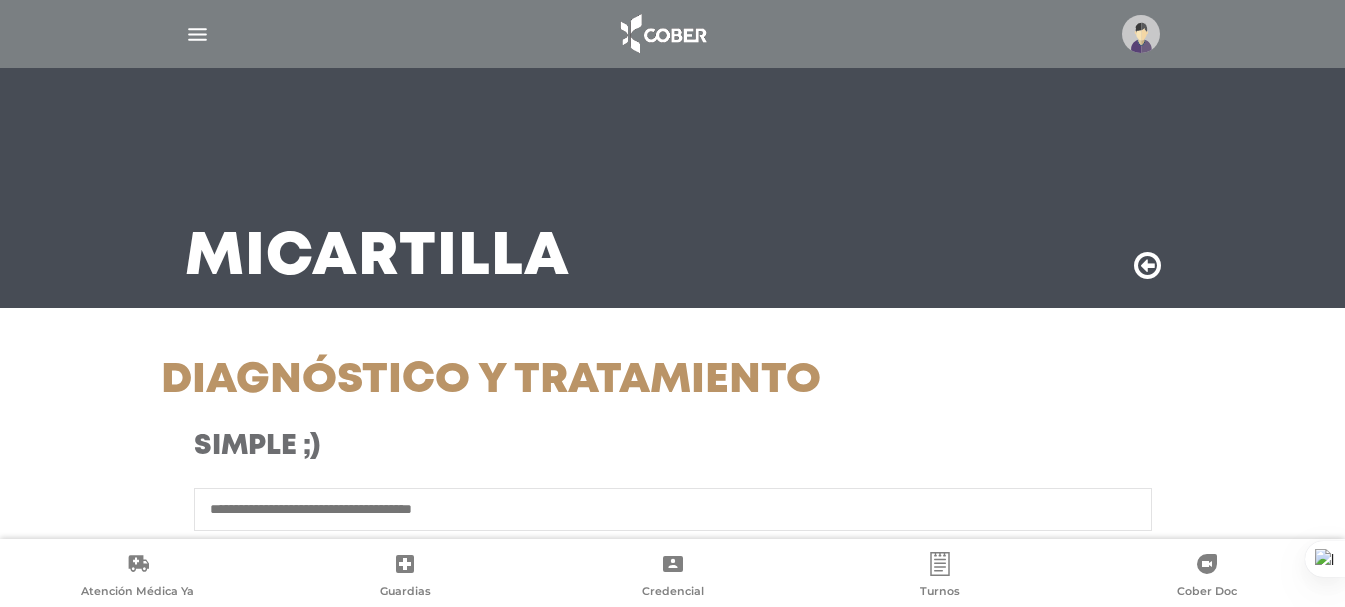 click at bounding box center [197, 34] 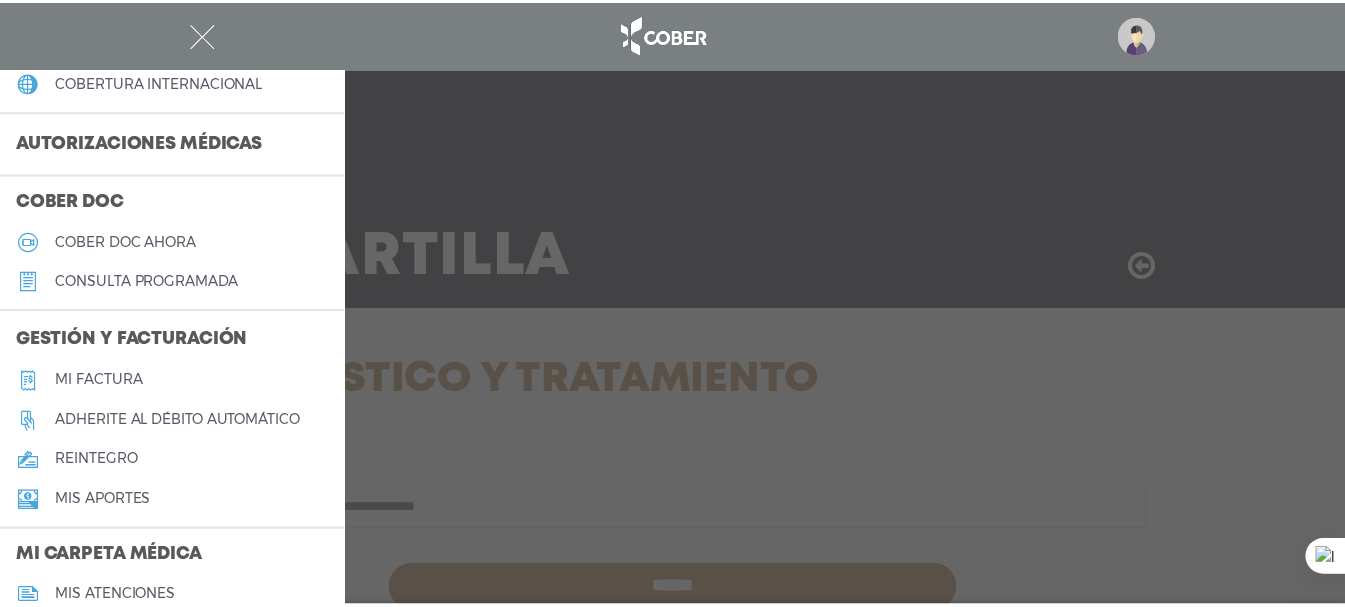 scroll, scrollTop: 500, scrollLeft: 0, axis: vertical 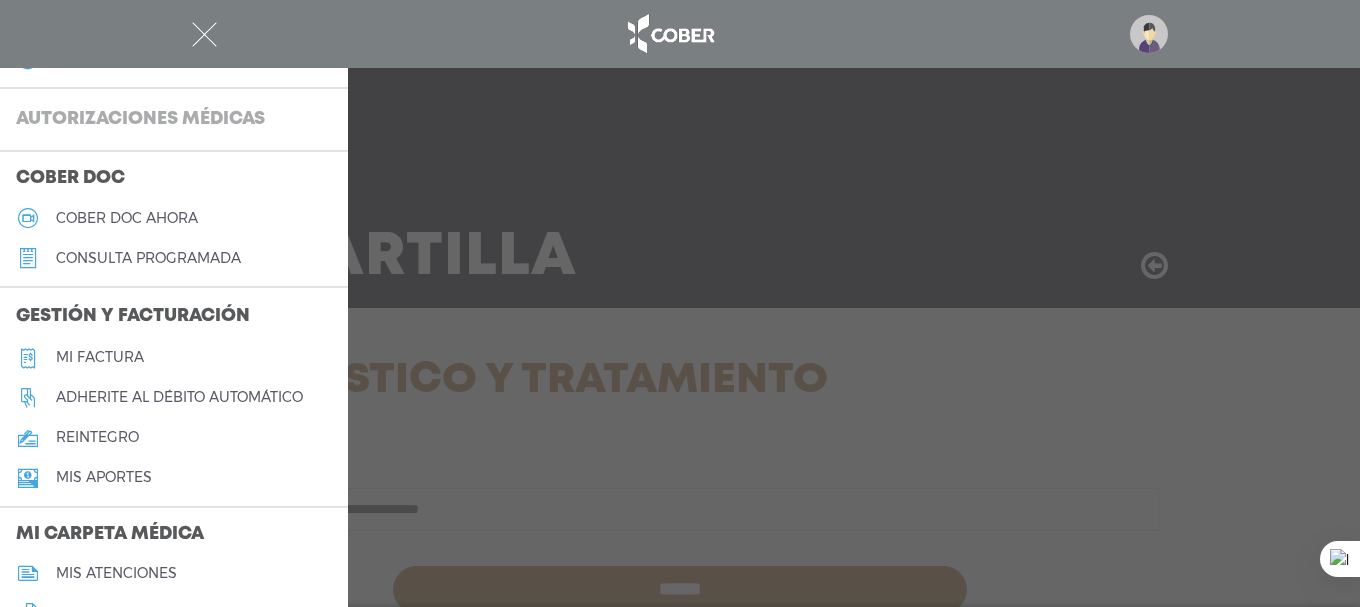 click on "Autorizaciones médicas" at bounding box center [140, 120] 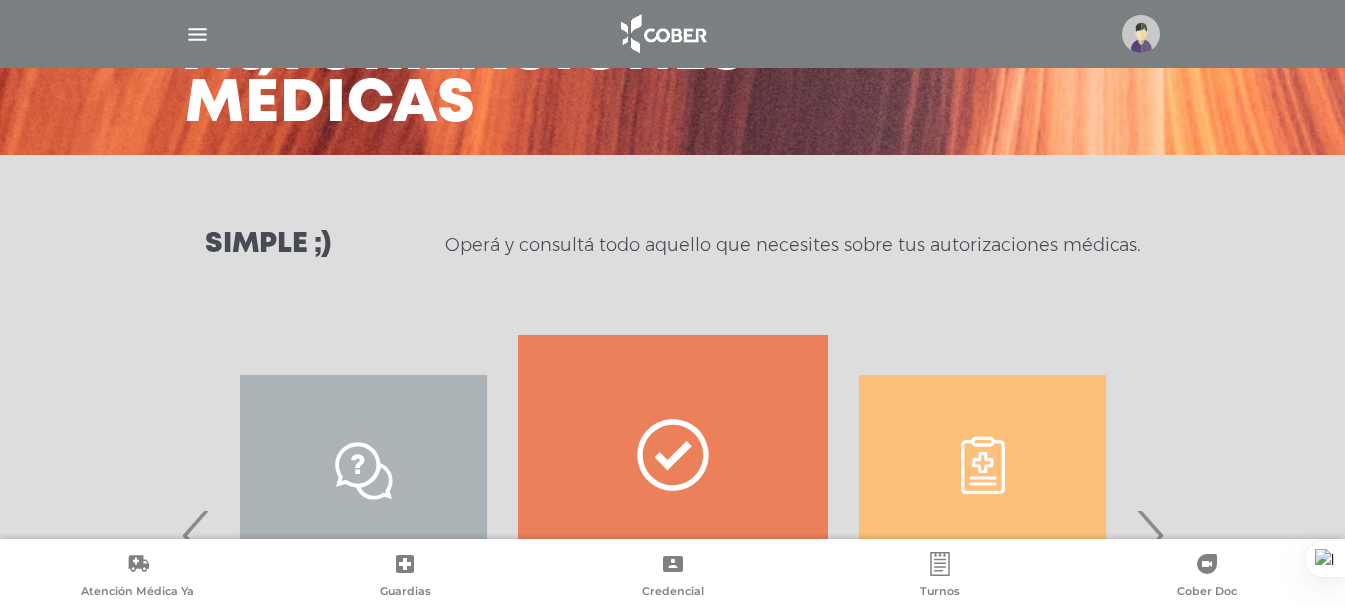 scroll, scrollTop: 397, scrollLeft: 0, axis: vertical 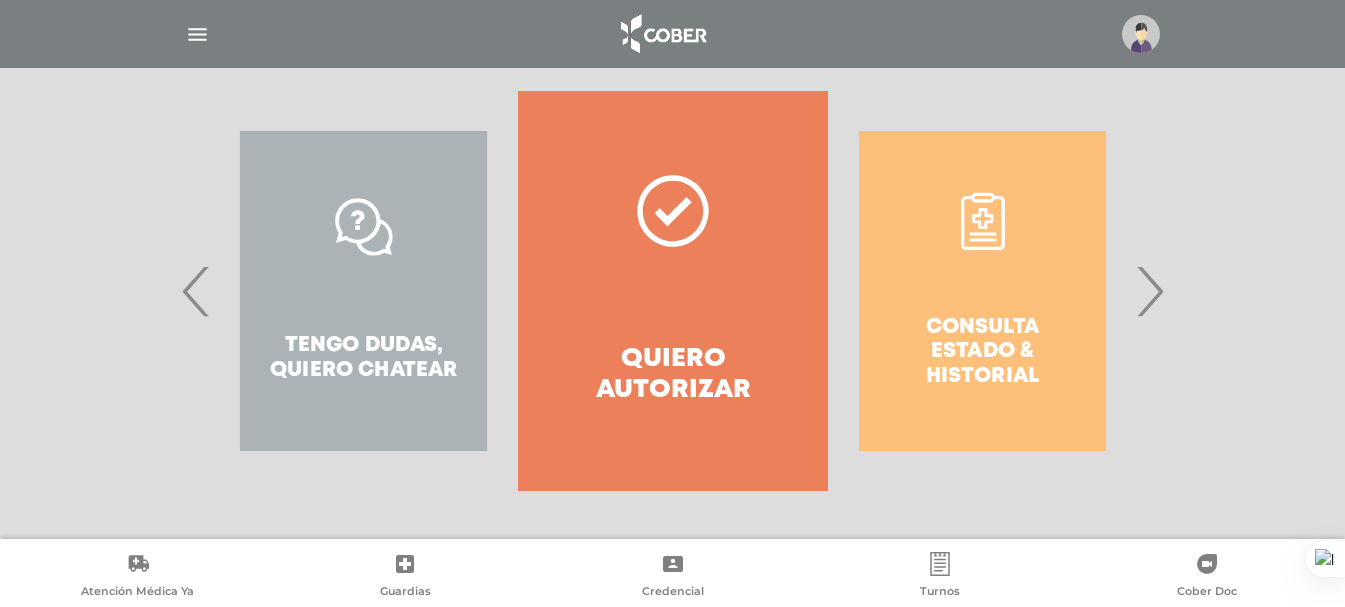 click on "Consulta estado & historial" at bounding box center [982, 291] 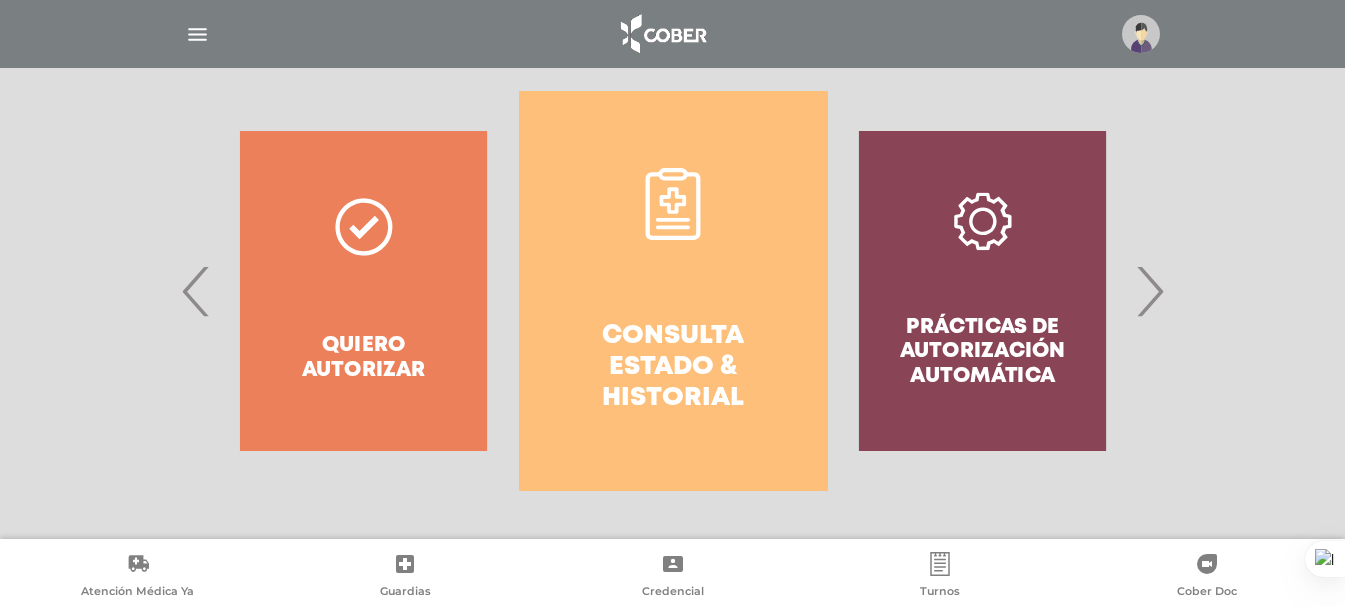 click on "Consulta estado & historial" at bounding box center [673, 368] 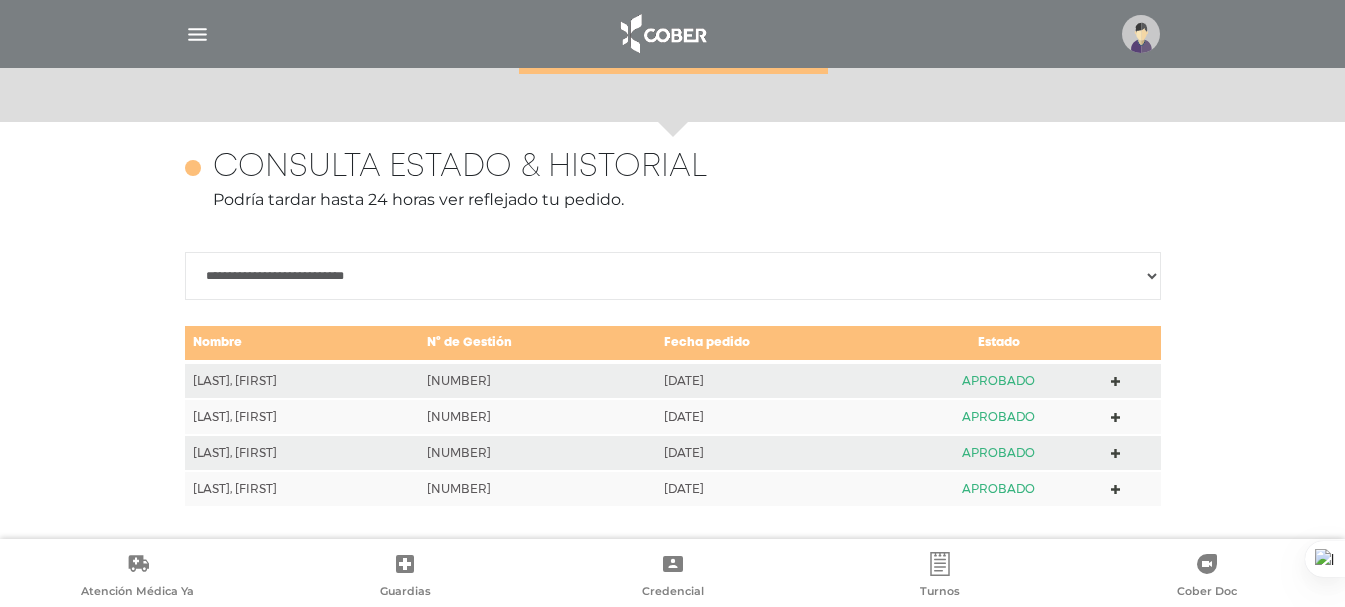 scroll, scrollTop: 868, scrollLeft: 0, axis: vertical 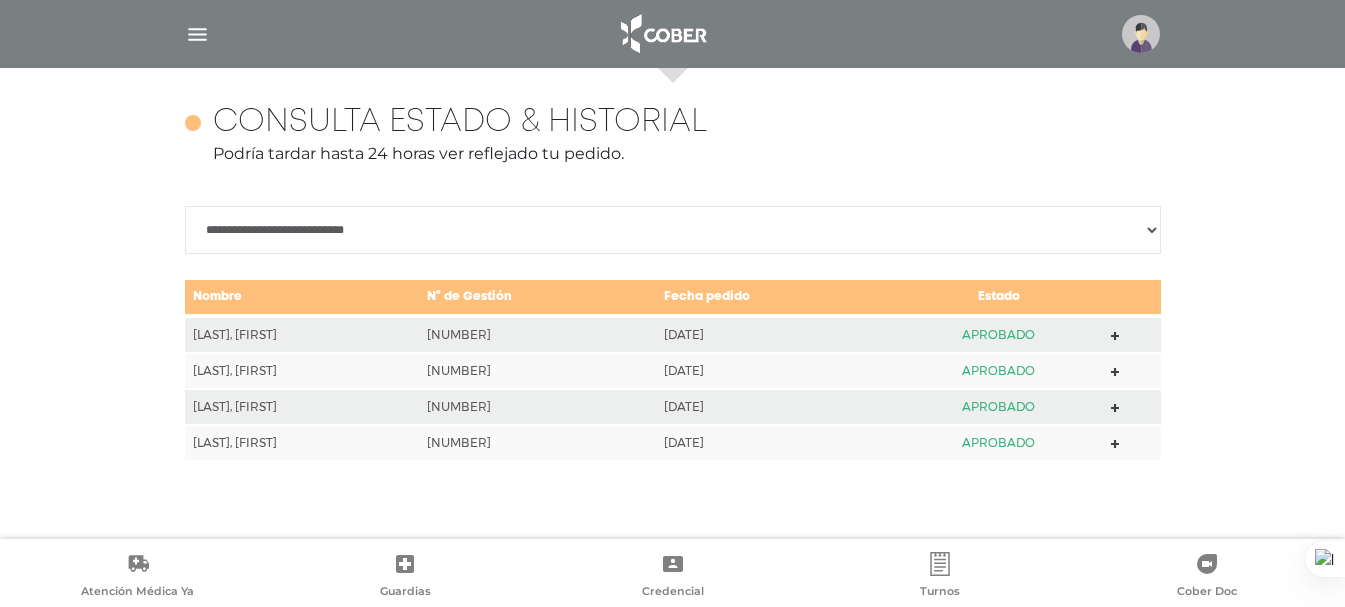 click on "**********" at bounding box center (673, 230) 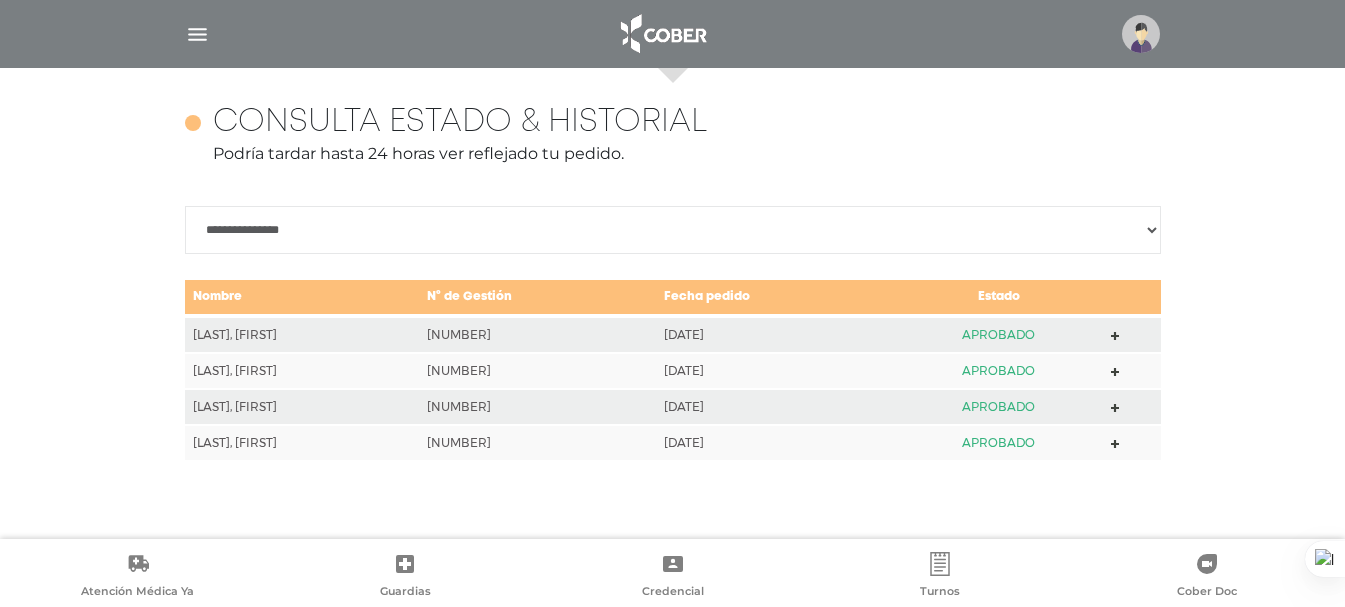 click on "**********" at bounding box center (673, 230) 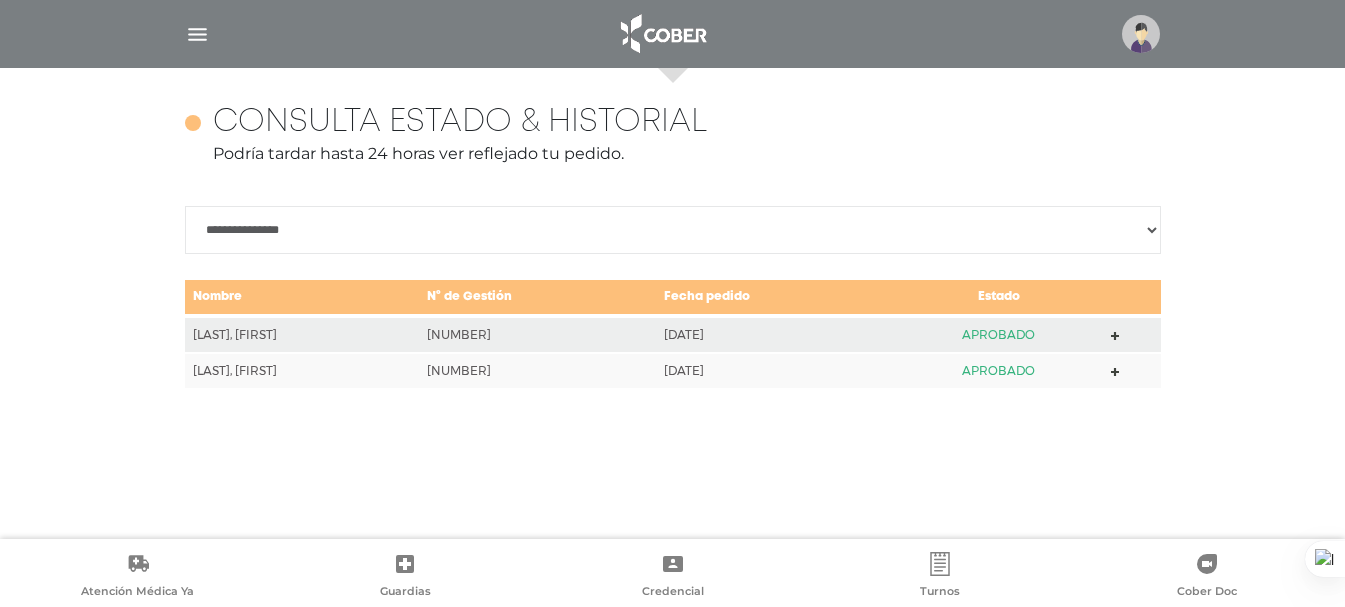 click 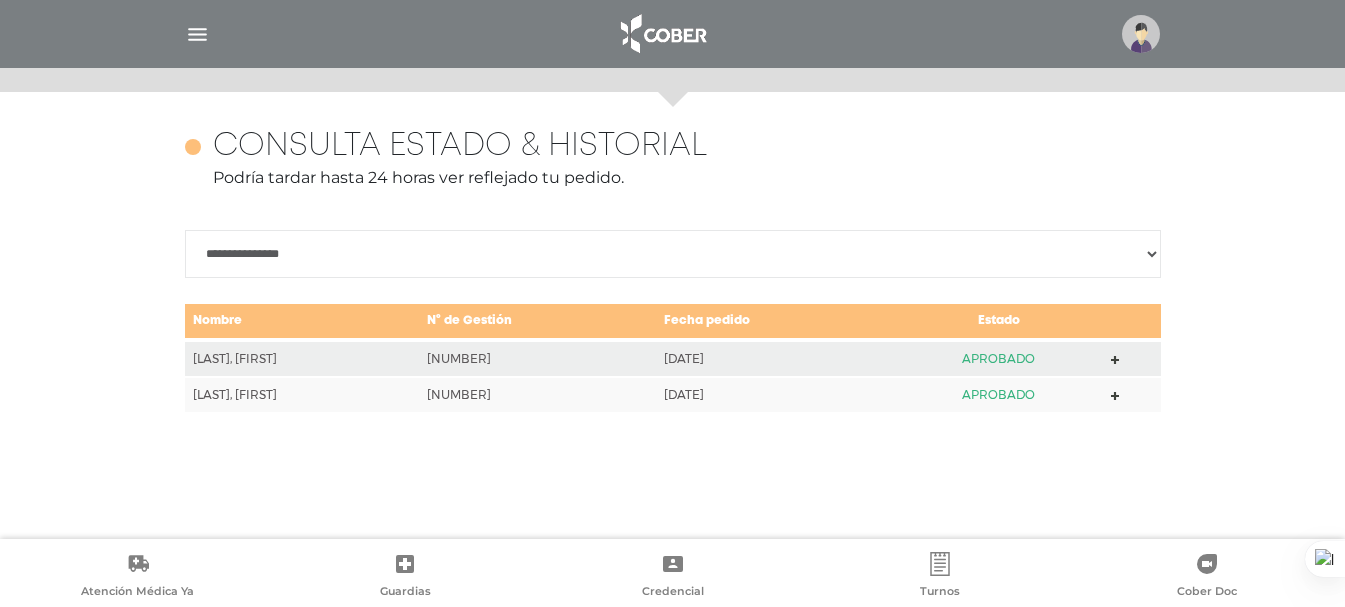 scroll, scrollTop: 868, scrollLeft: 0, axis: vertical 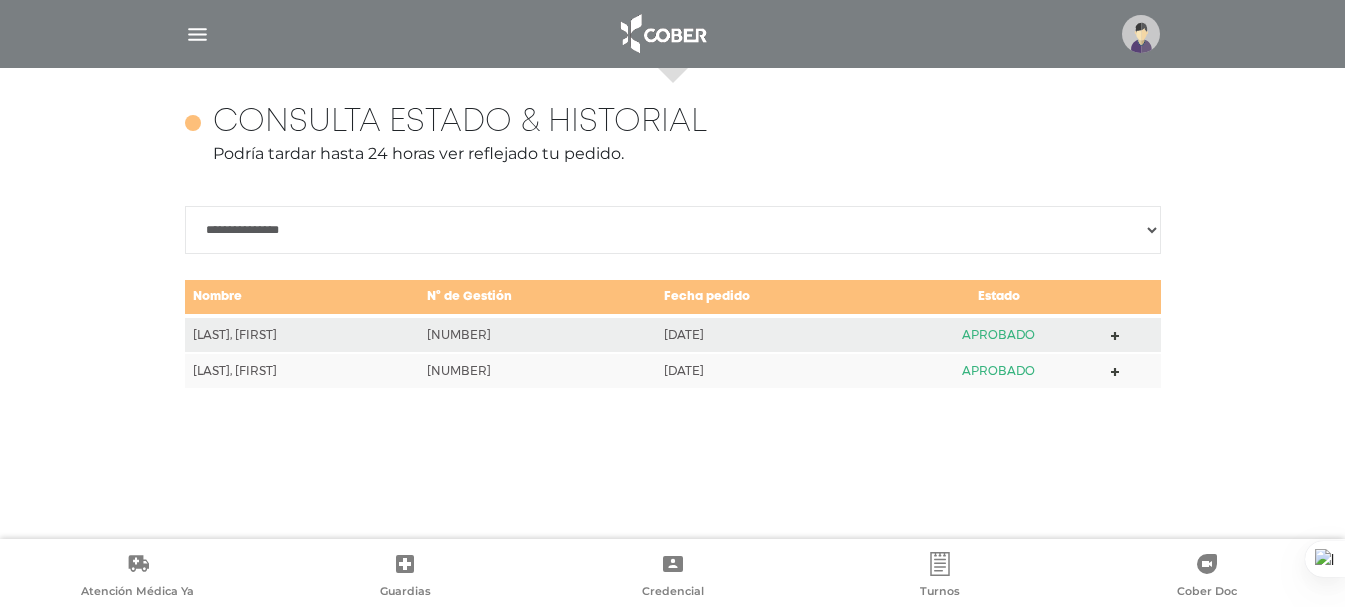 click on "**********" at bounding box center [673, 230] 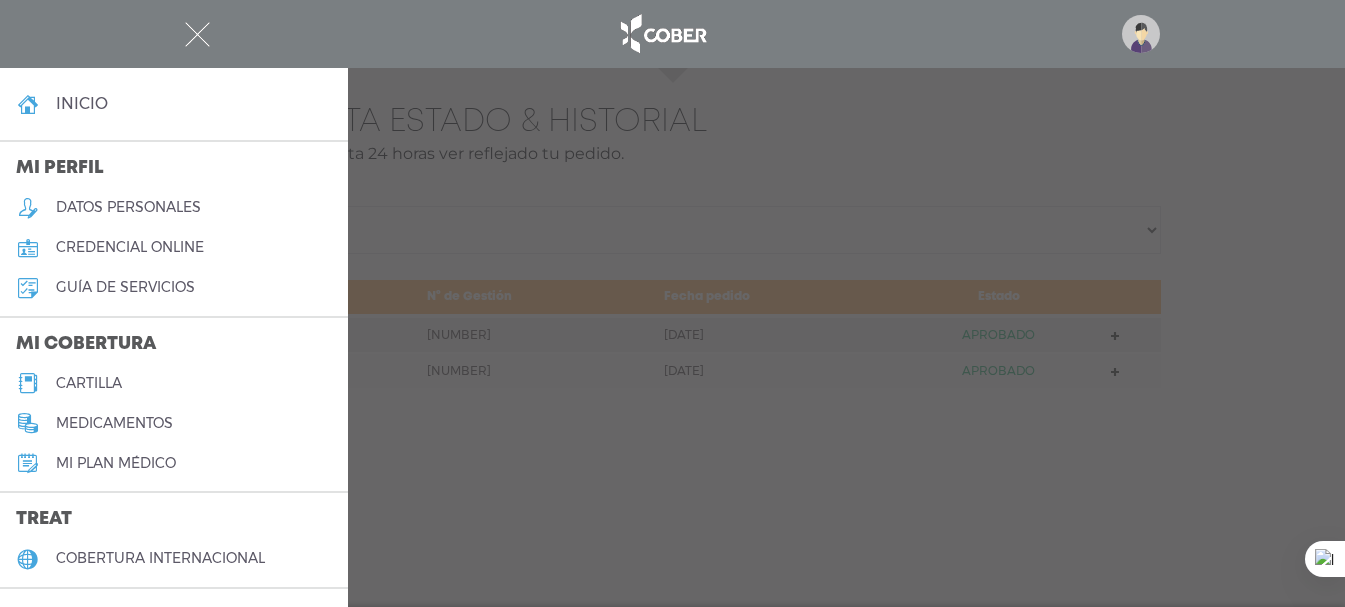 click at bounding box center (673, 34) 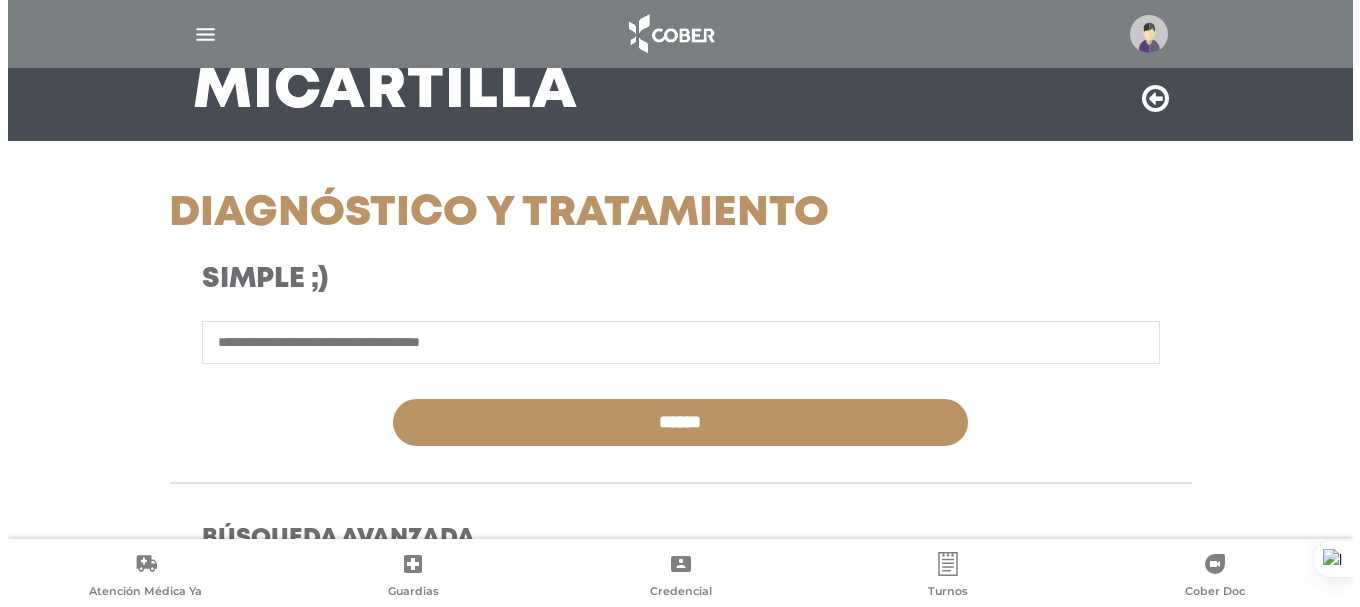 scroll, scrollTop: 0, scrollLeft: 0, axis: both 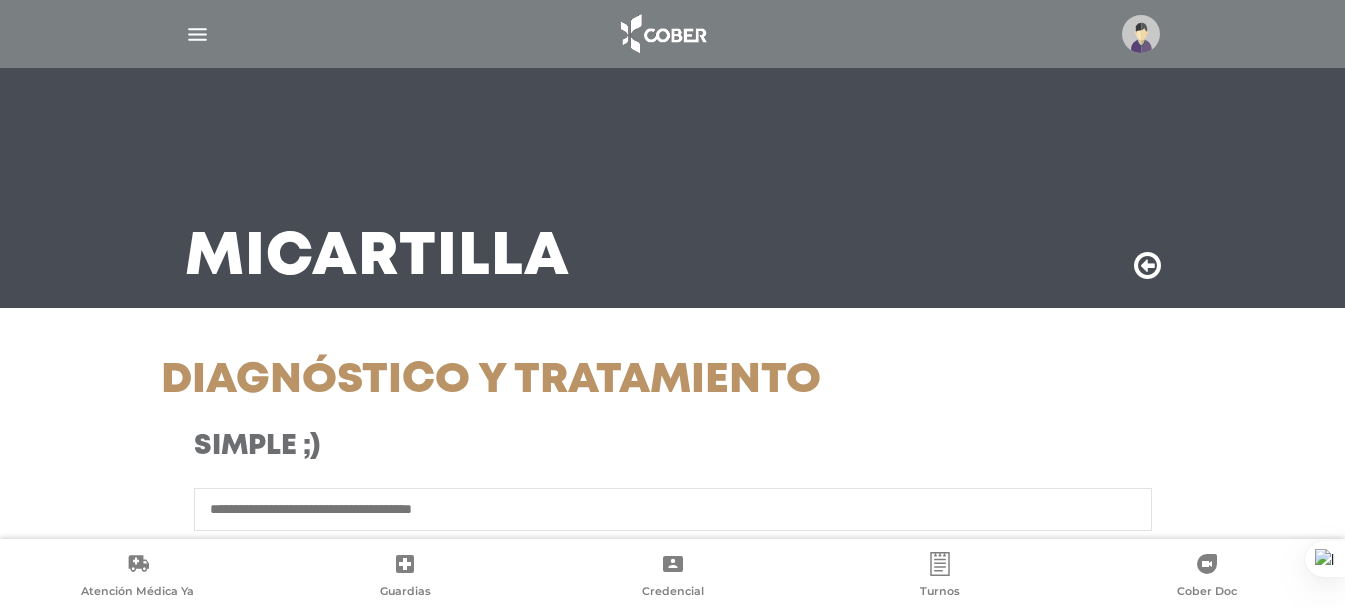 click at bounding box center (197, 34) 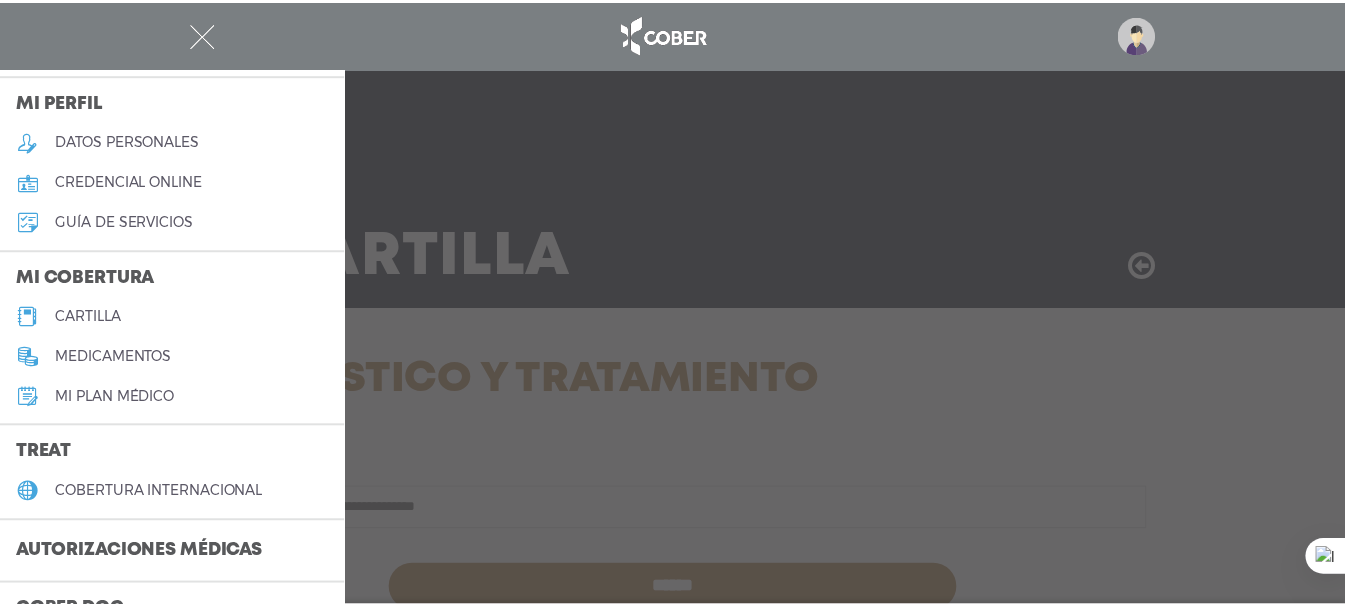 scroll, scrollTop: 100, scrollLeft: 0, axis: vertical 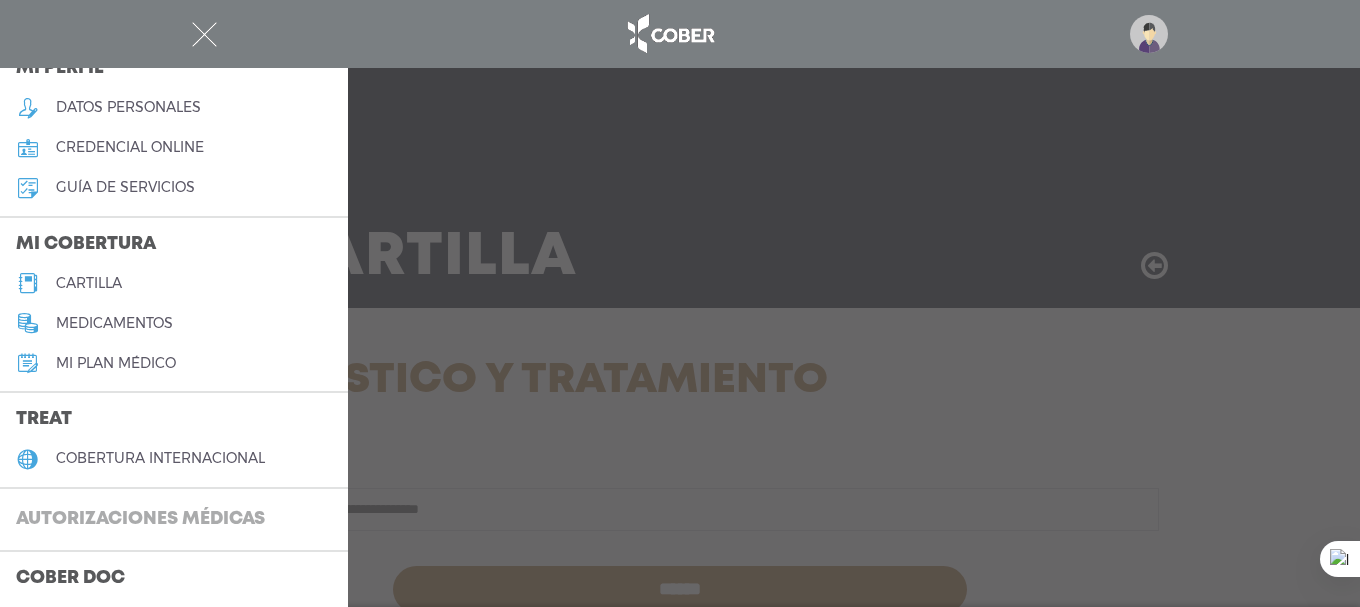 click on "Autorizaciones médicas" at bounding box center (140, 520) 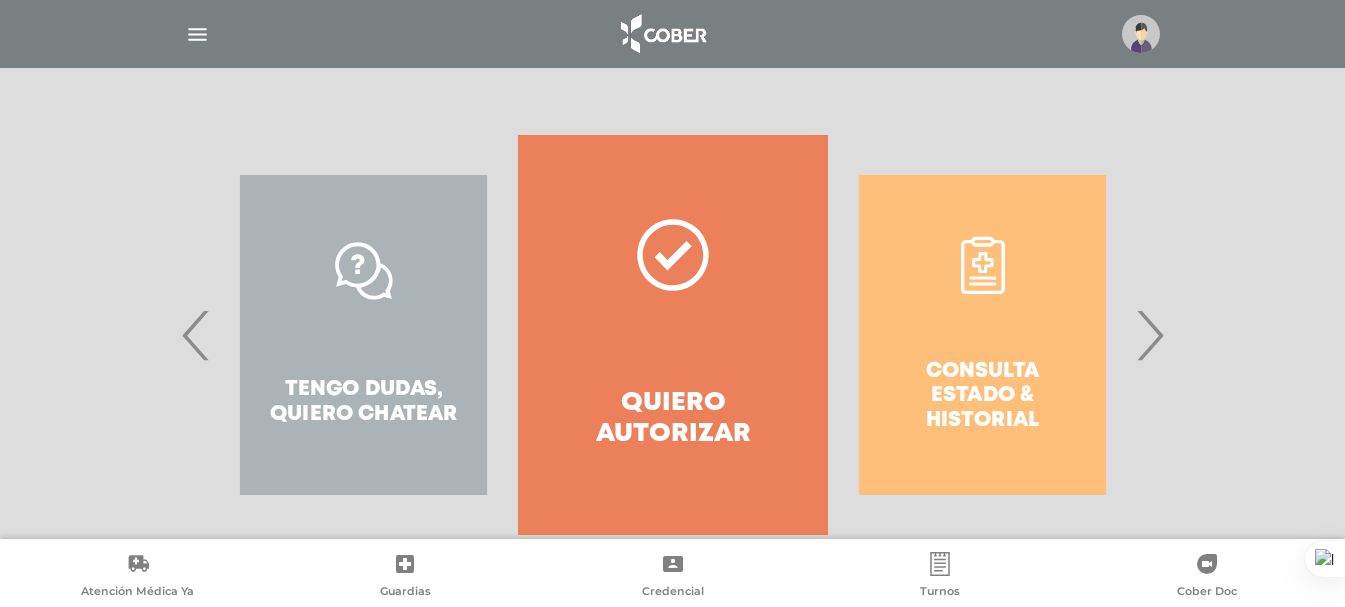 scroll, scrollTop: 397, scrollLeft: 0, axis: vertical 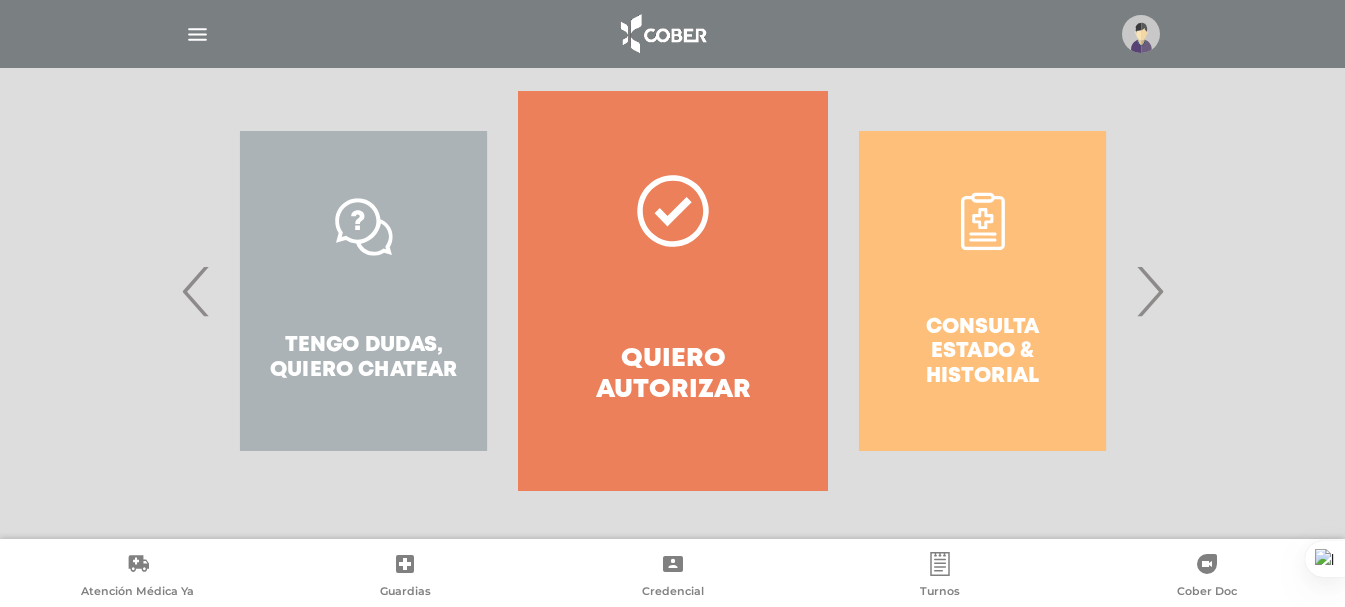 click on "›" at bounding box center (1149, 291) 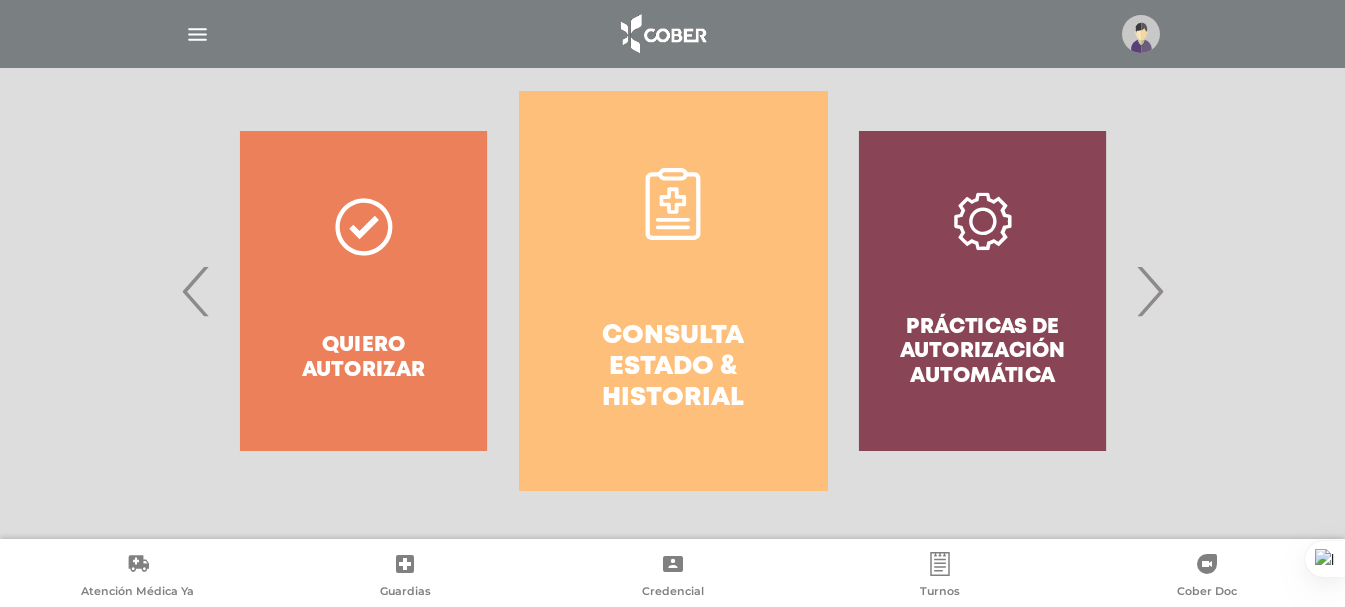 click on "›" at bounding box center [1149, 291] 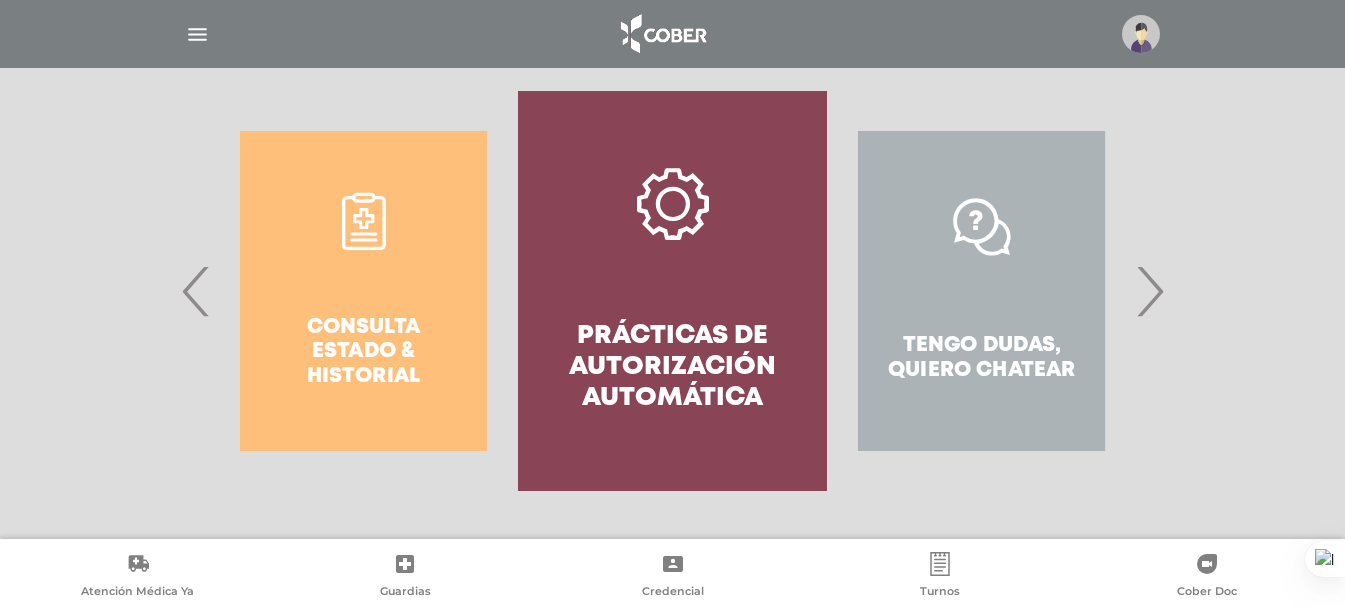 click on "Prácticas de autorización automática" at bounding box center (672, 368) 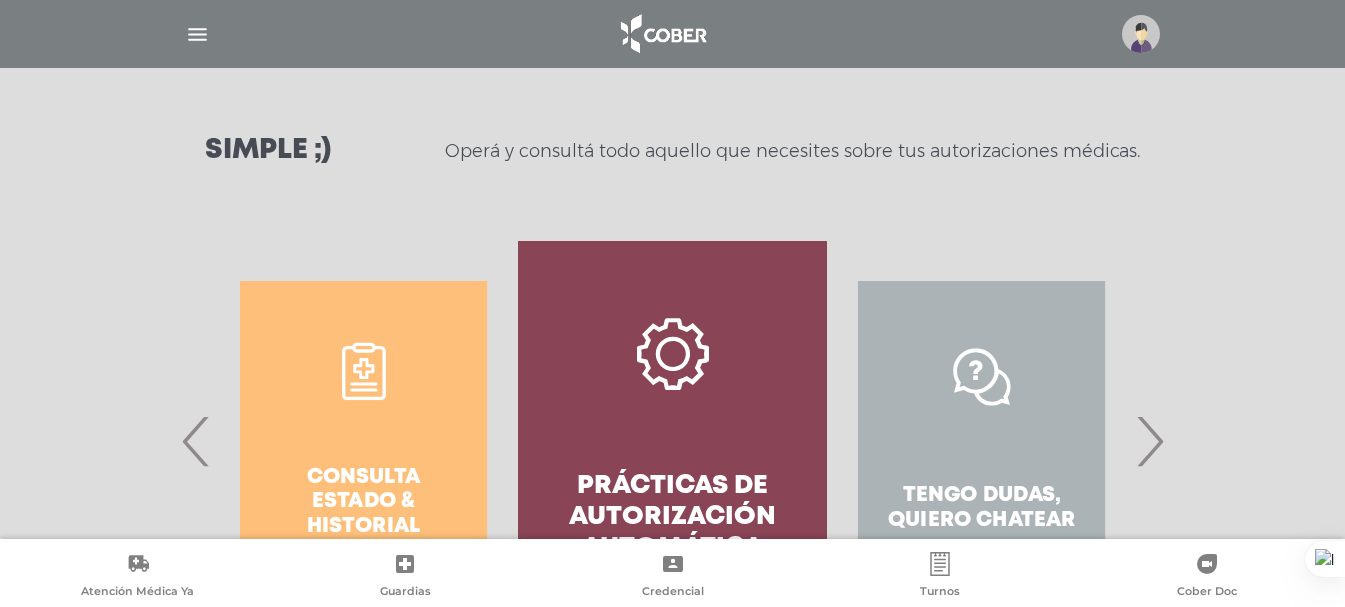scroll, scrollTop: 388, scrollLeft: 0, axis: vertical 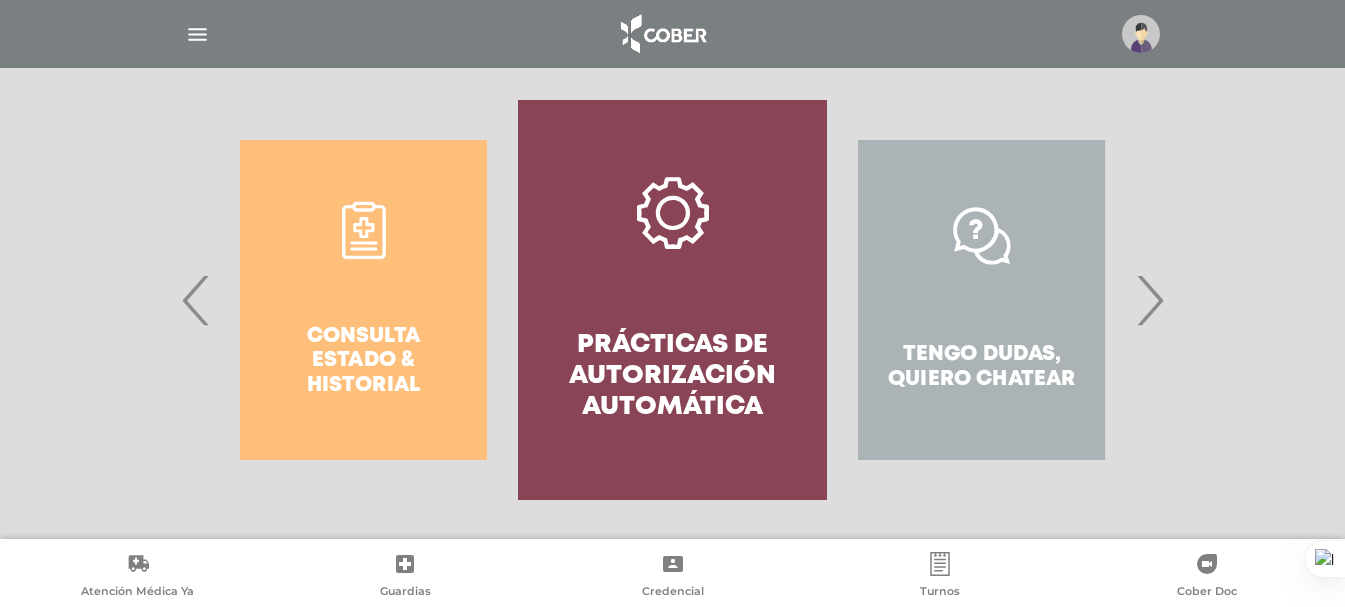 click on "Tengo dudas, quiero chatear" at bounding box center [981, 300] 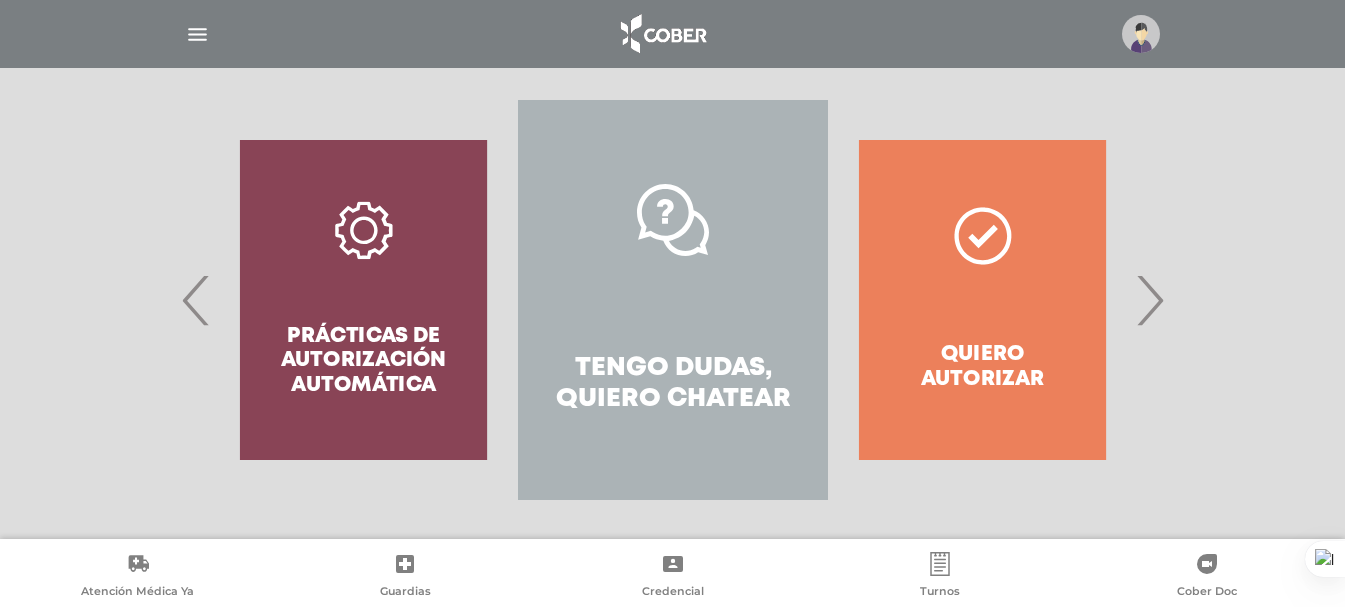 click on "Tengo dudas, quiero chatear" at bounding box center [672, 300] 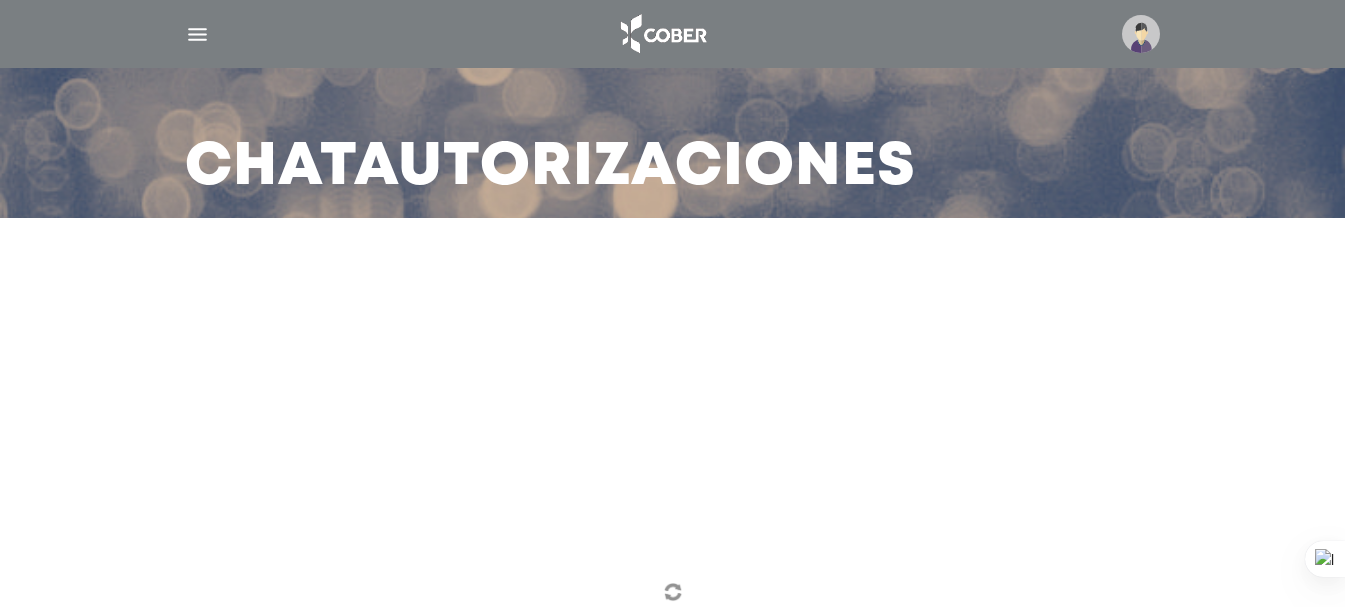 scroll, scrollTop: 175, scrollLeft: 0, axis: vertical 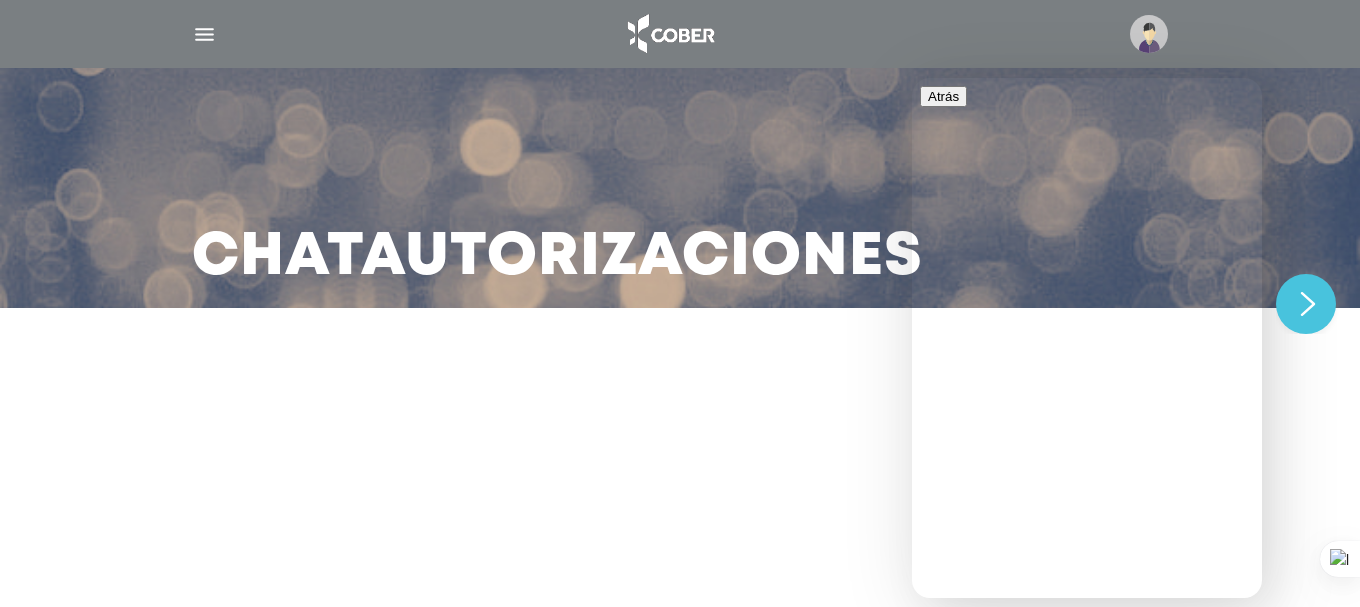click on "Nueva conversación" at bounding box center (1087, 704) 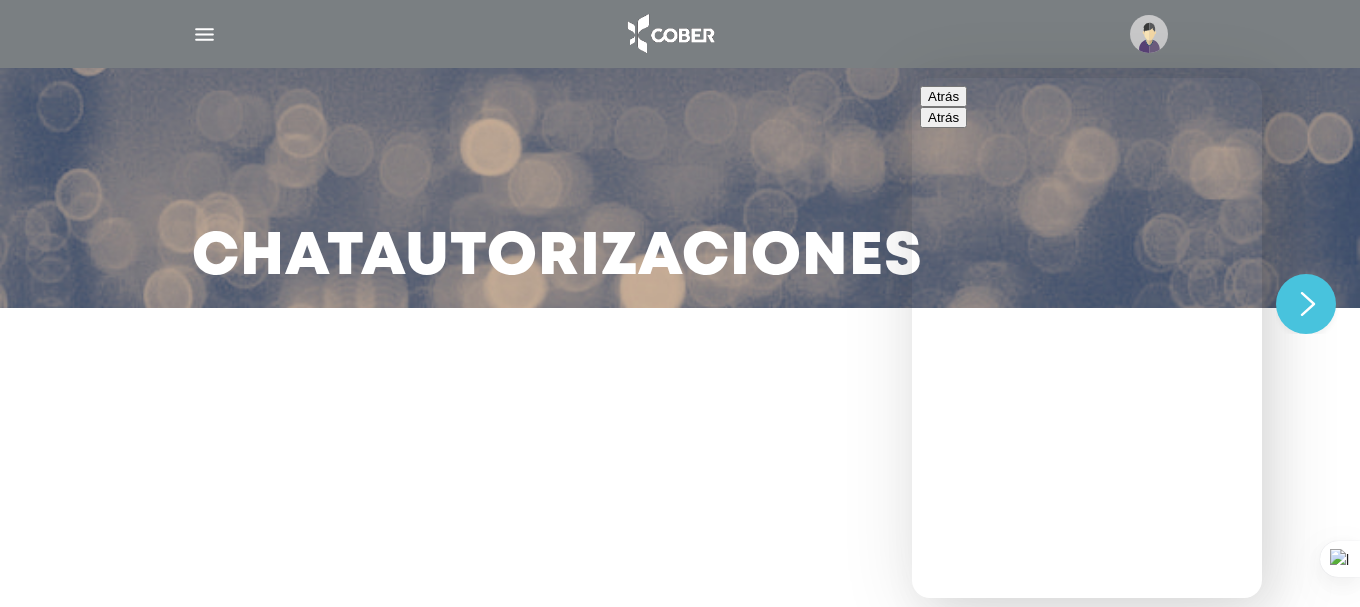 scroll, scrollTop: 200, scrollLeft: 0, axis: vertical 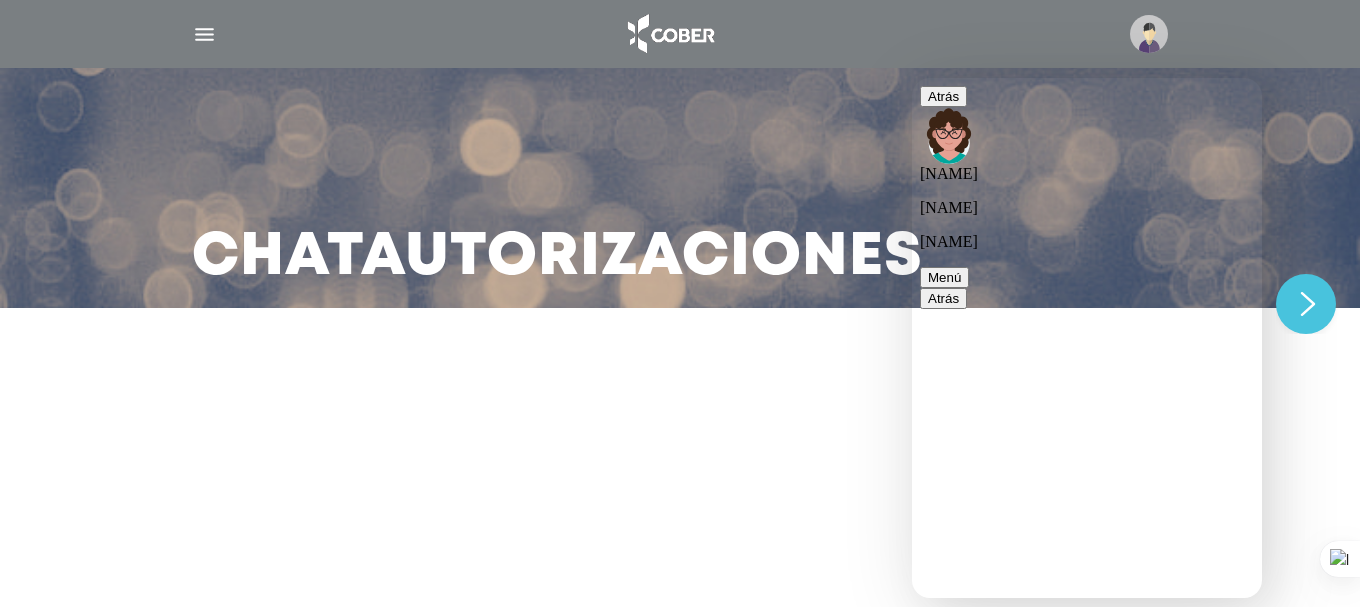 click at bounding box center (912, 78) 